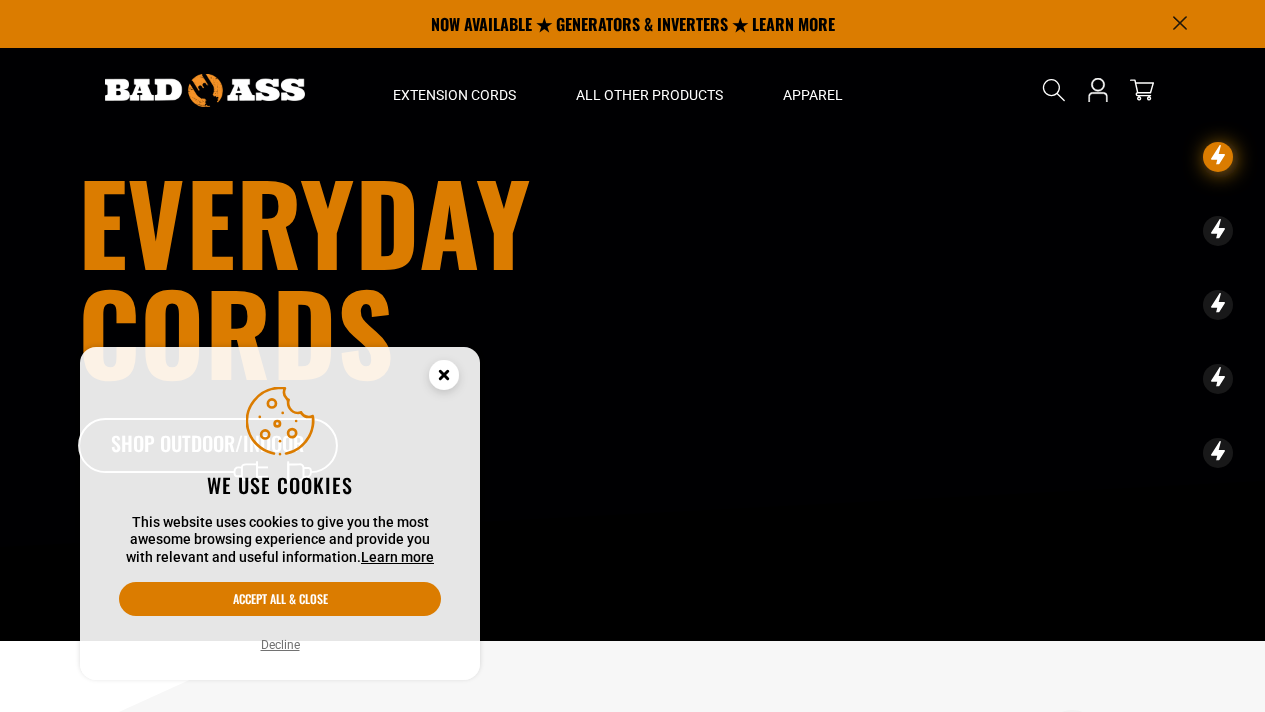 scroll, scrollTop: 0, scrollLeft: 0, axis: both 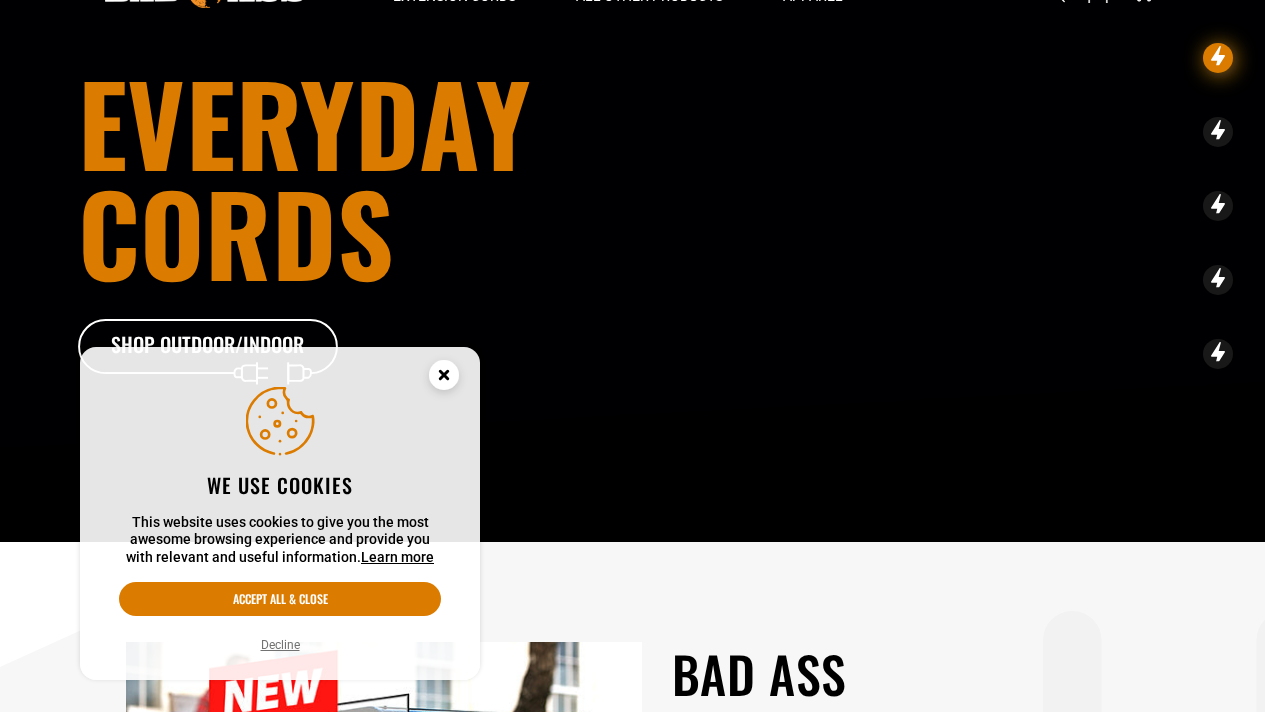 drag, startPoint x: 1272, startPoint y: 33, endPoint x: 1273, endPoint y: 51, distance: 18.027756 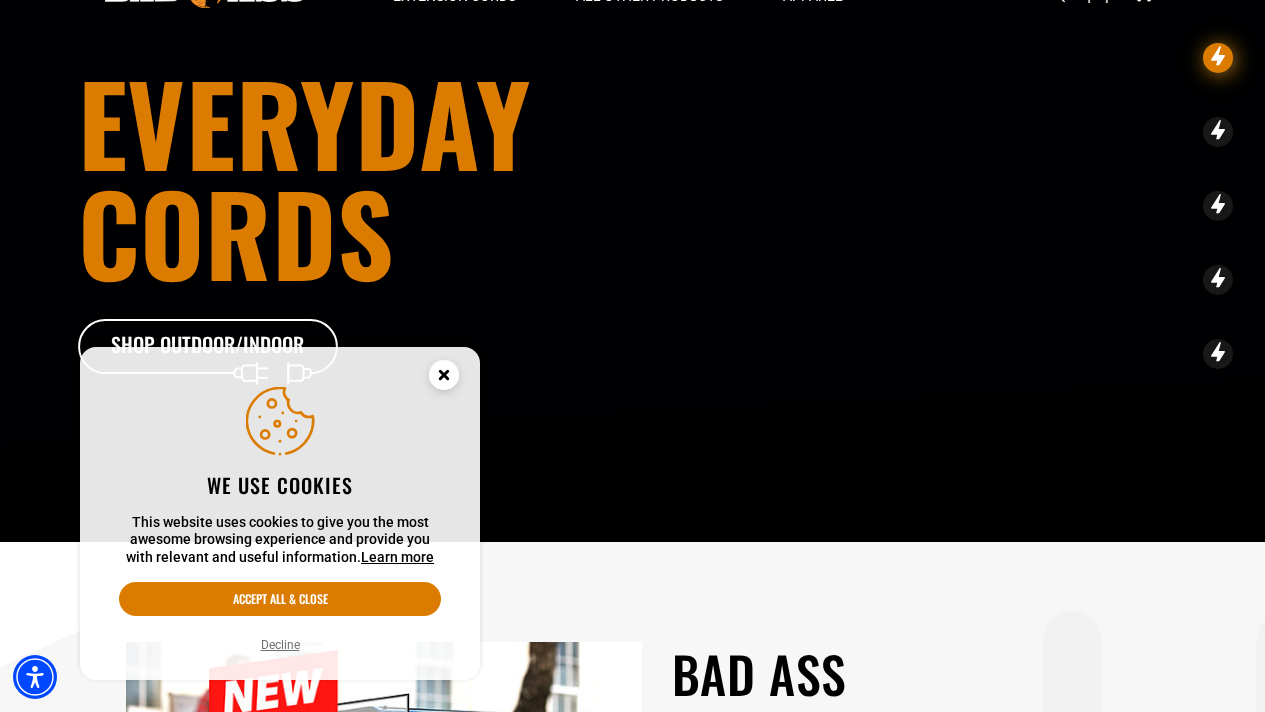 click 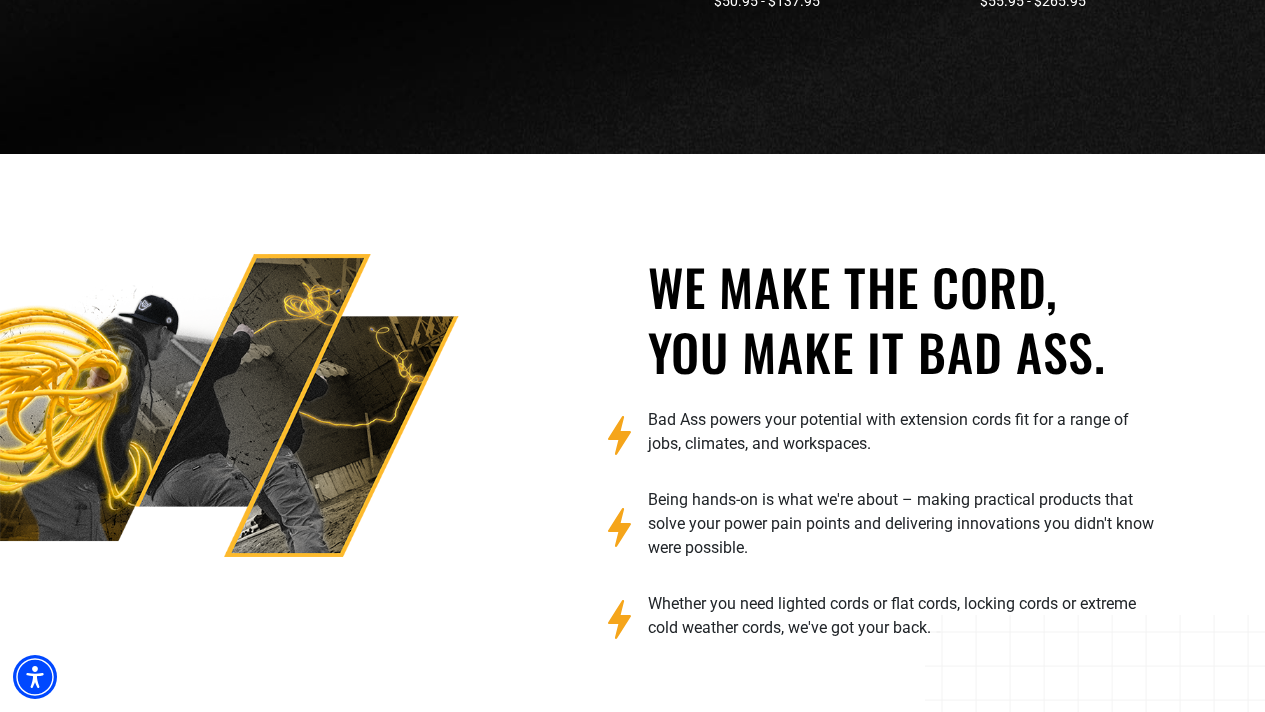 scroll, scrollTop: 2253, scrollLeft: 0, axis: vertical 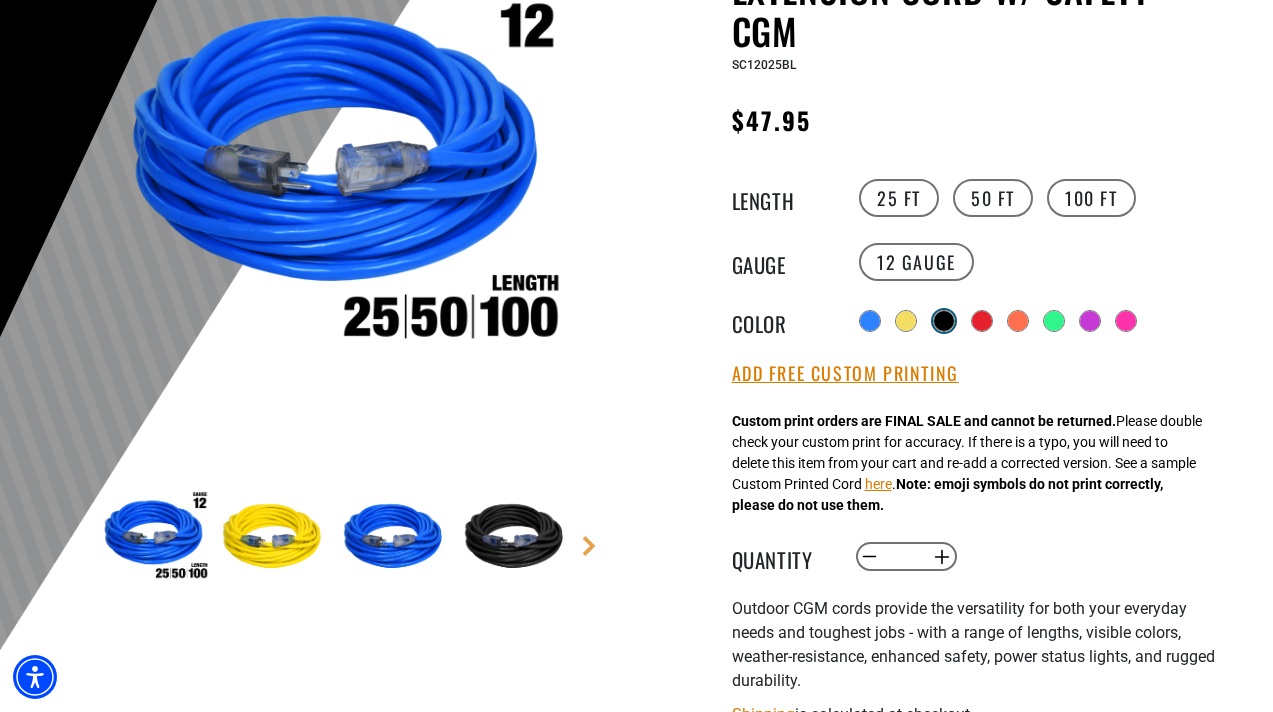click at bounding box center [944, 321] 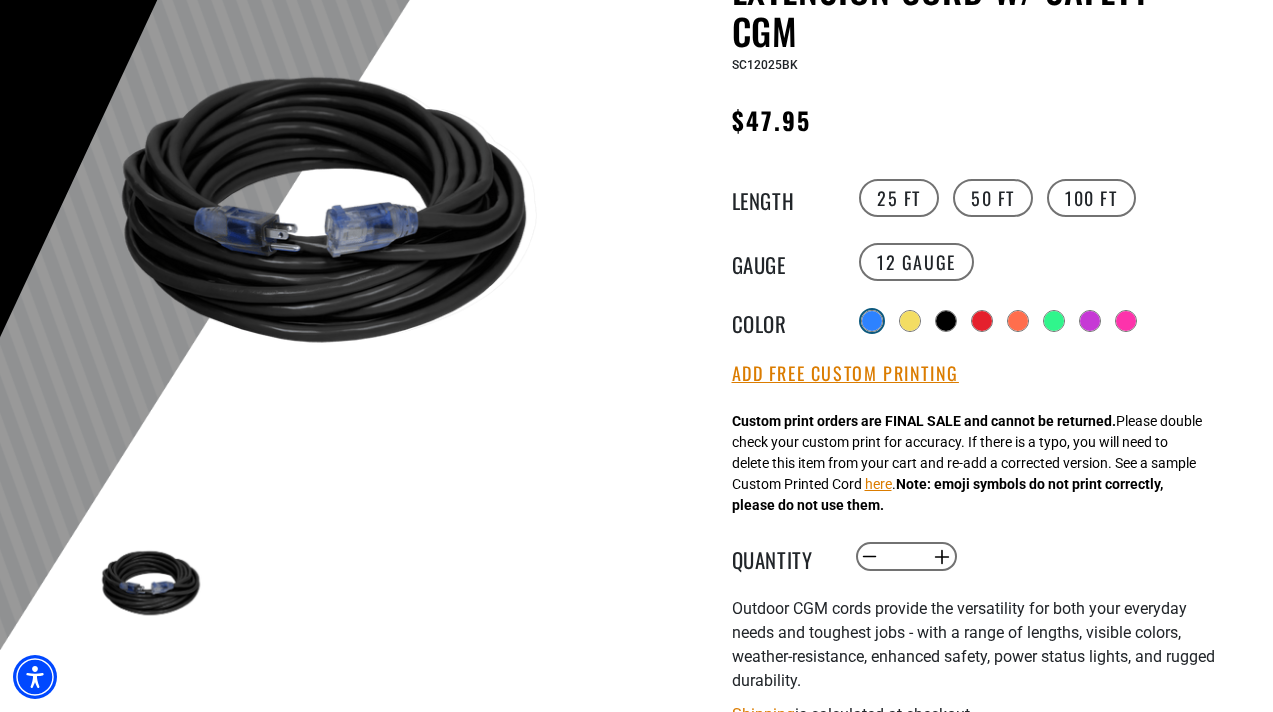 click at bounding box center (872, 321) 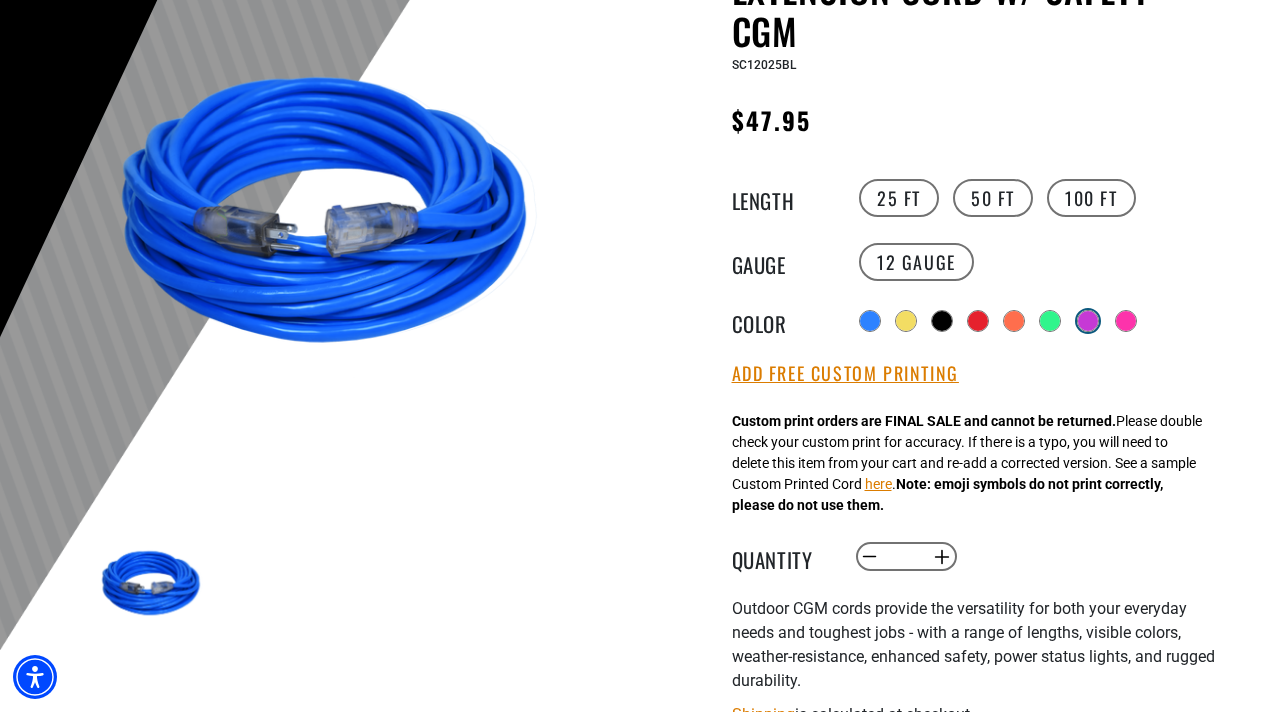 click at bounding box center [1088, 321] 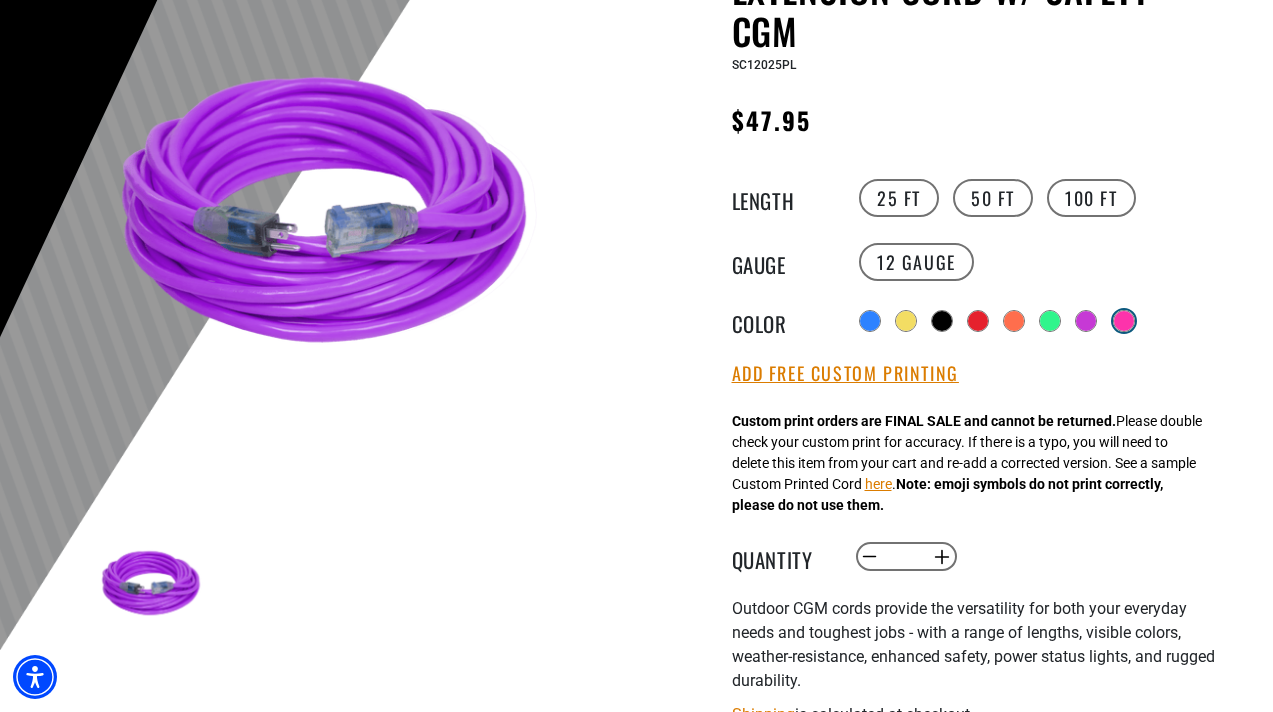 click at bounding box center [1124, 321] 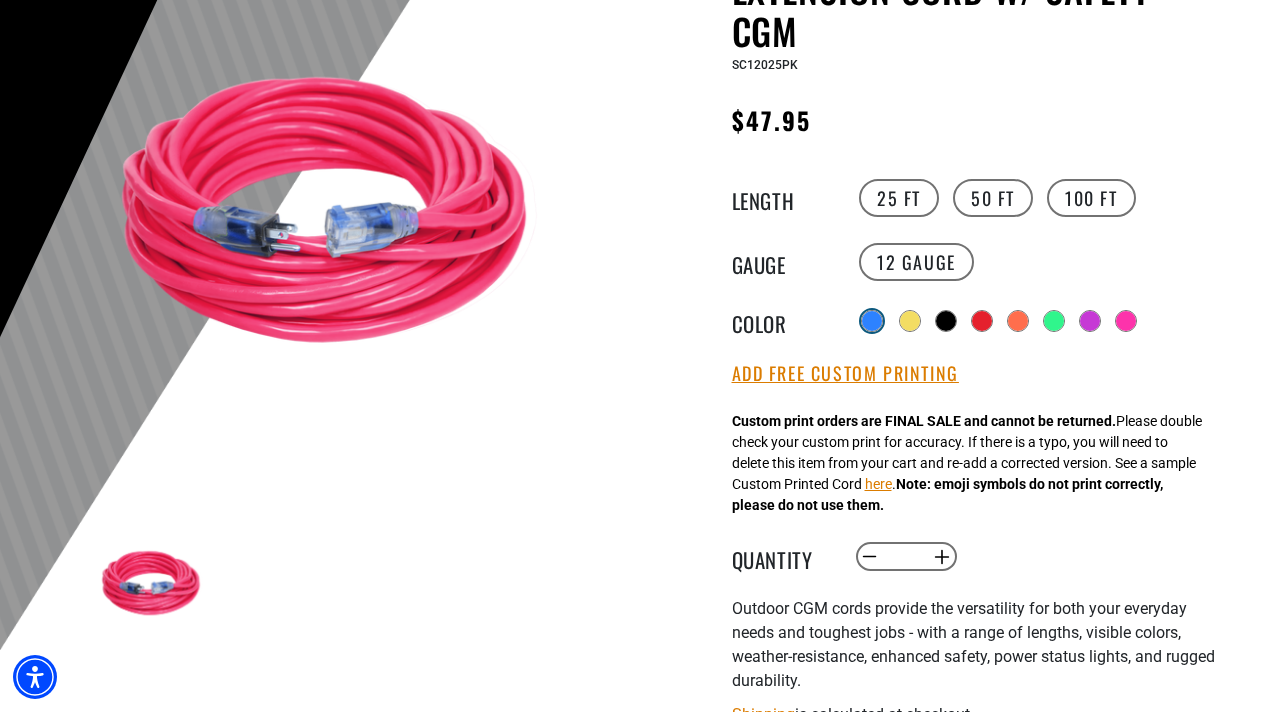 click at bounding box center [872, 321] 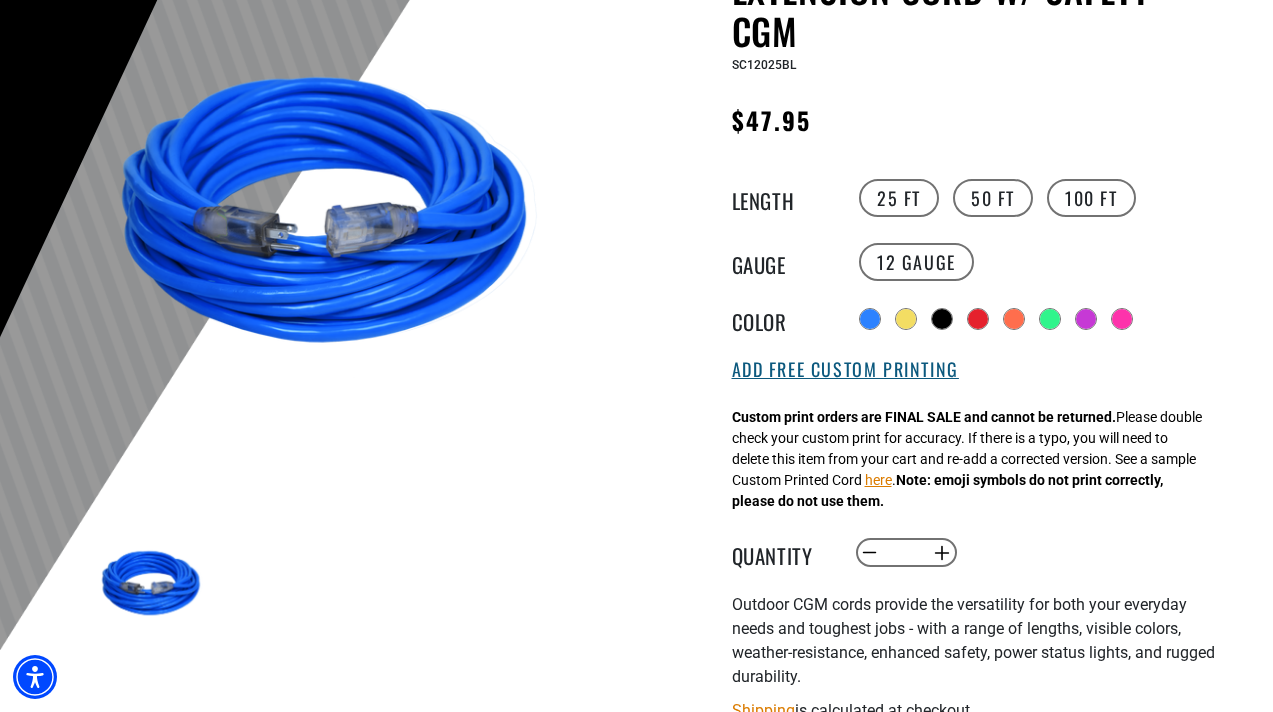 click on "Add Free Custom Printing" at bounding box center [845, 370] 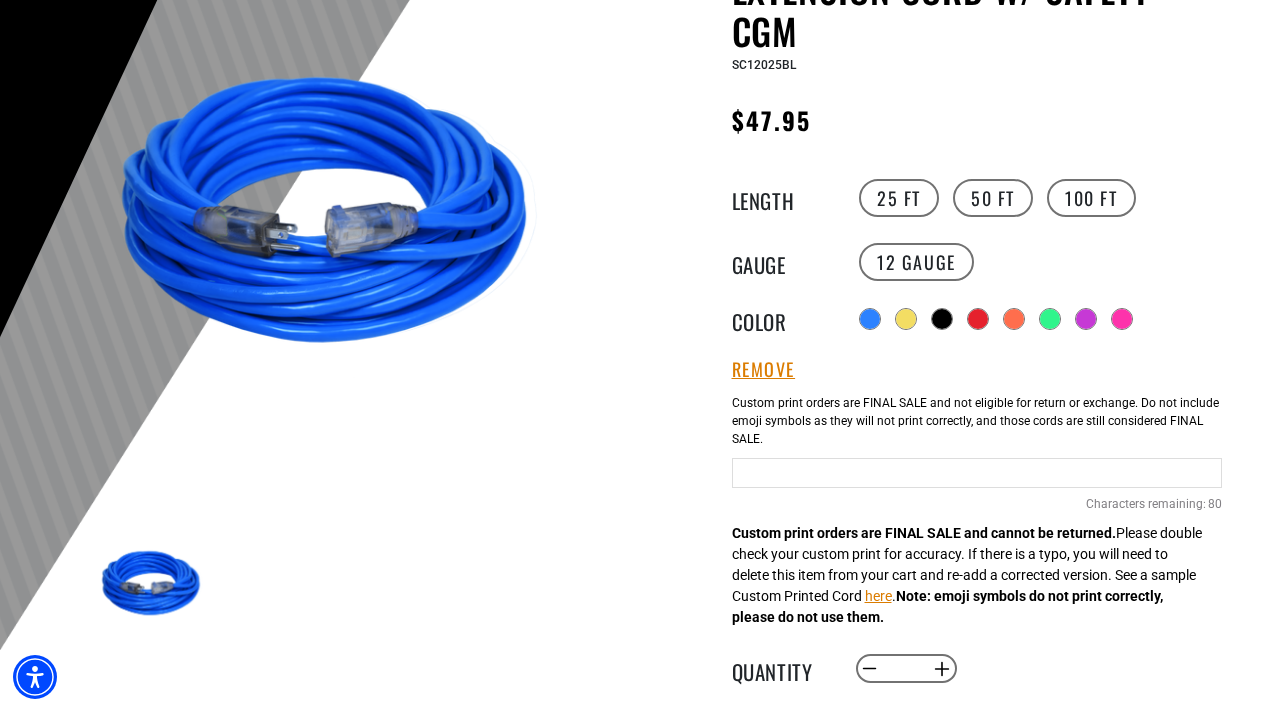 click at bounding box center [977, 473] 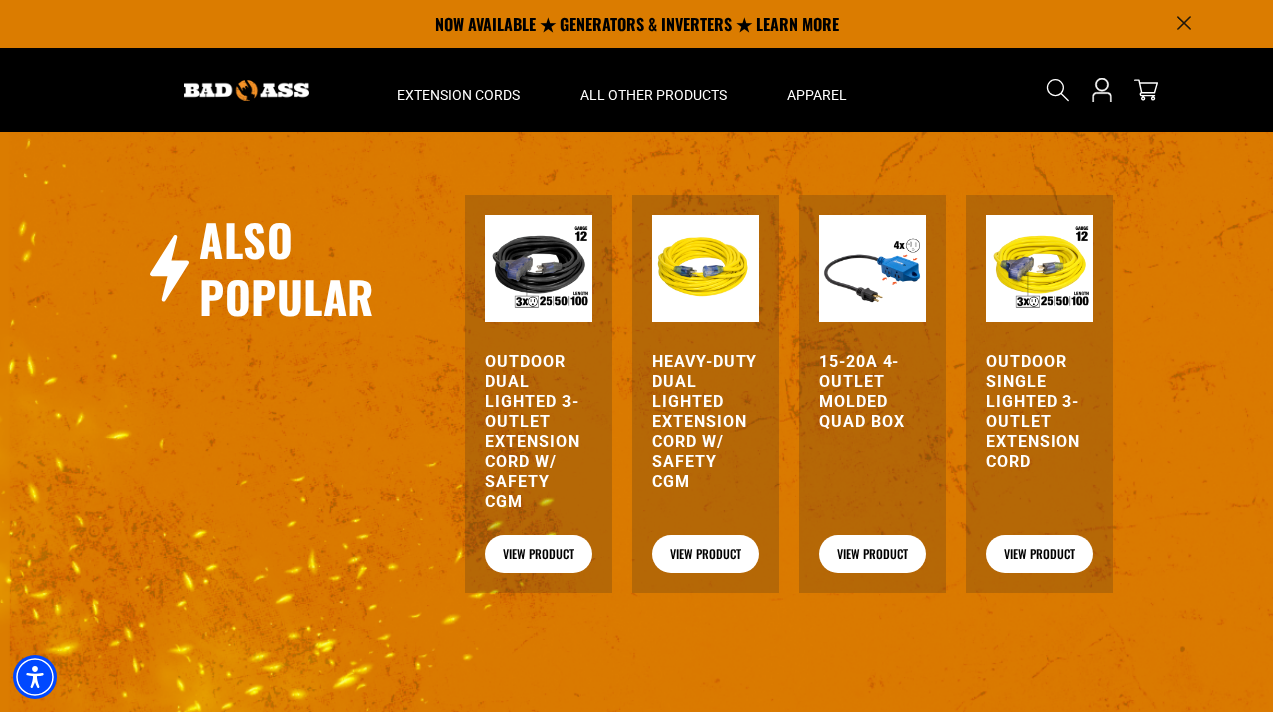scroll, scrollTop: 0, scrollLeft: 0, axis: both 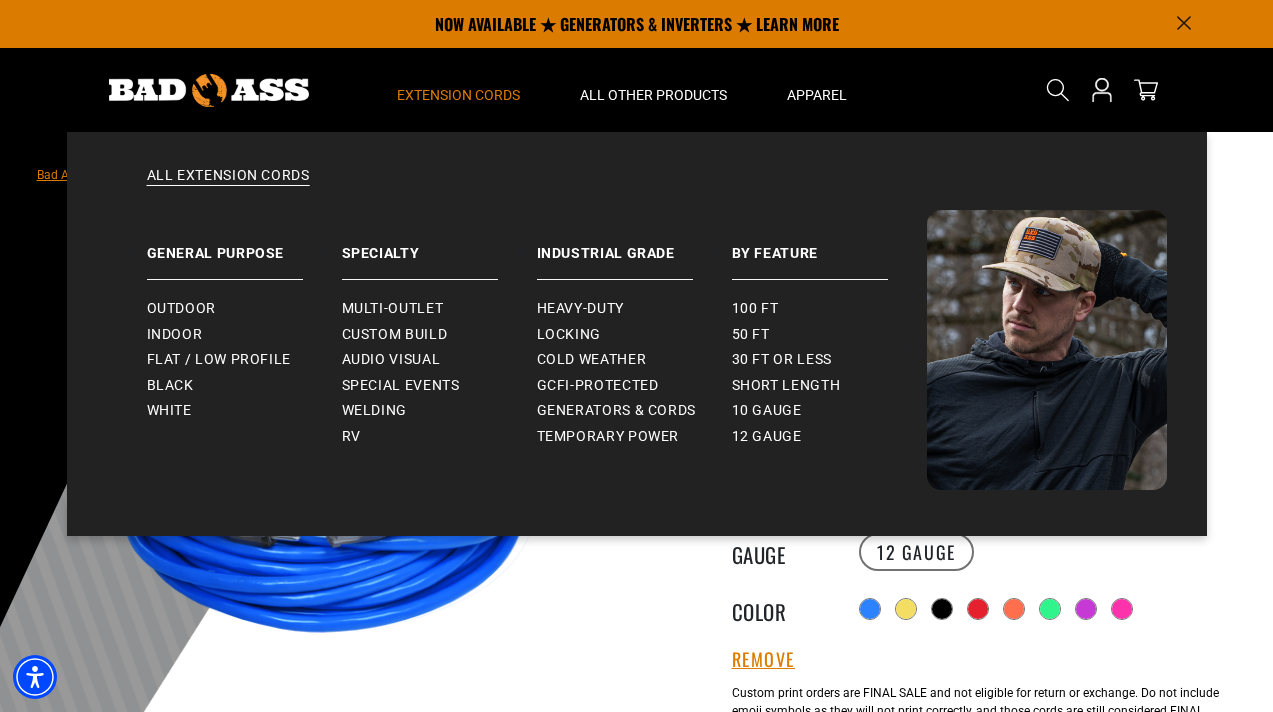 click on "Extension Cords" at bounding box center [458, 95] 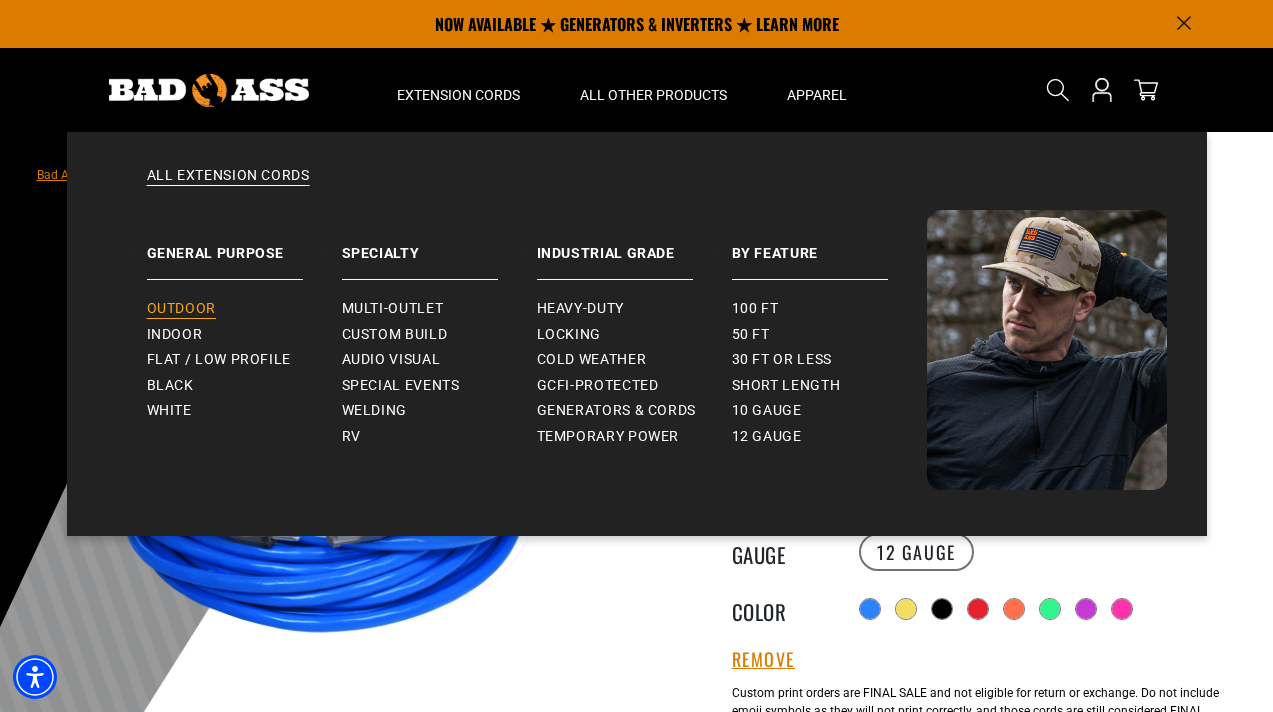 click on "Outdoor" at bounding box center (181, 309) 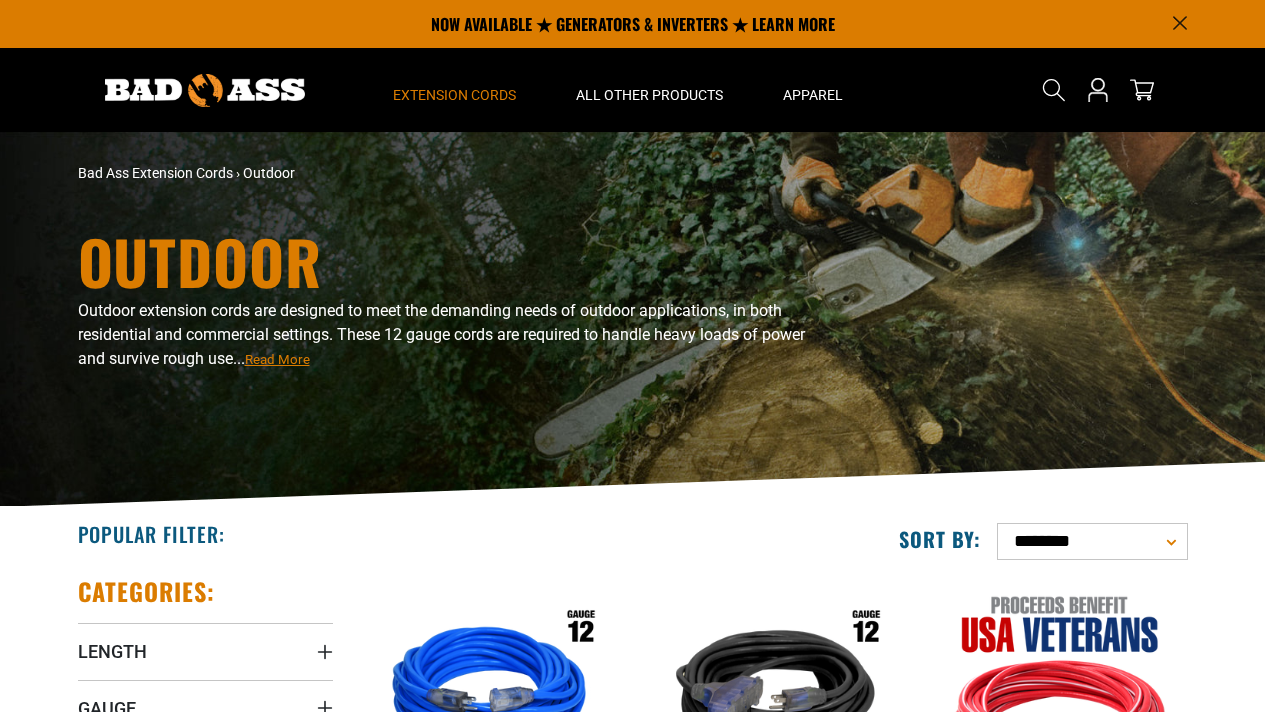 scroll, scrollTop: 0, scrollLeft: 0, axis: both 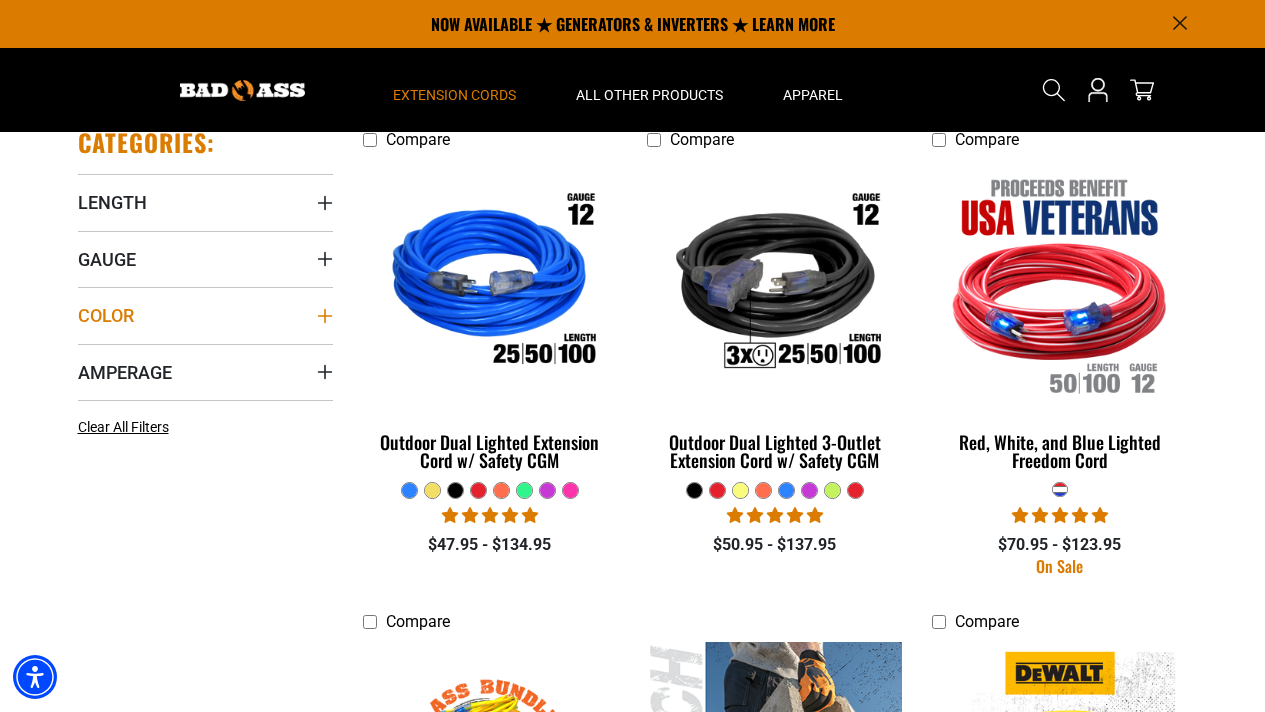 click 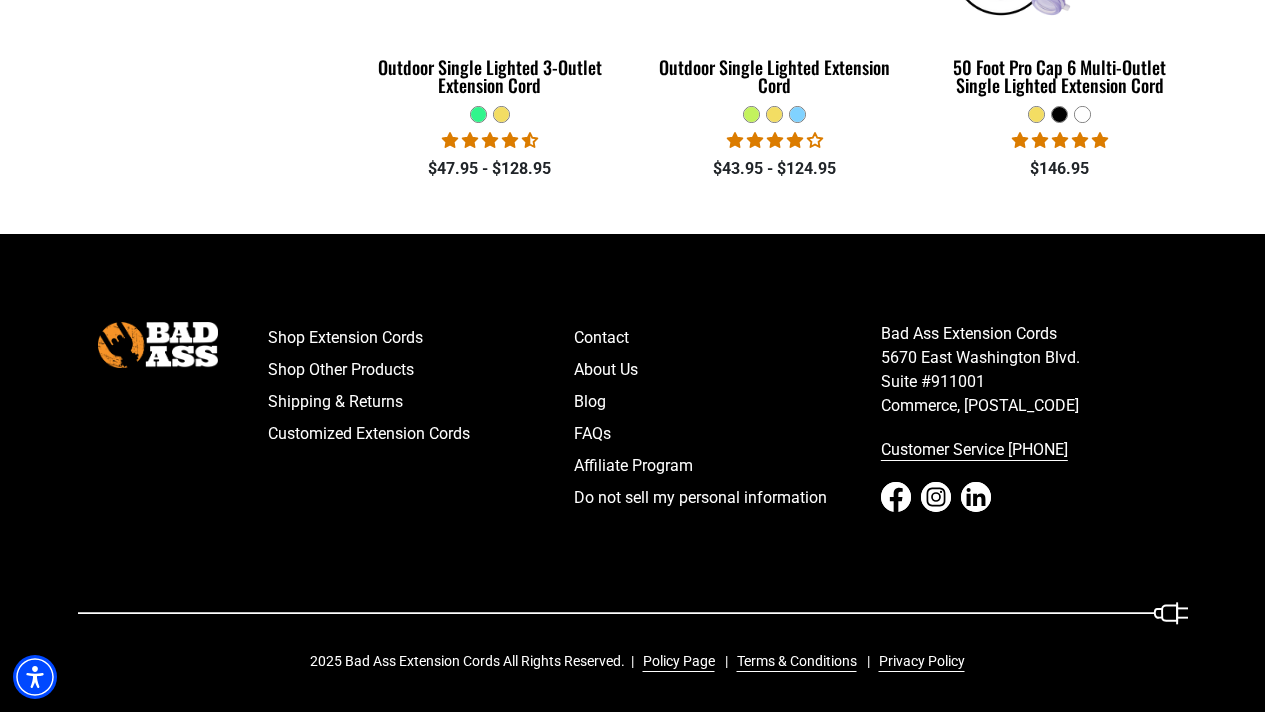 scroll, scrollTop: 0, scrollLeft: 0, axis: both 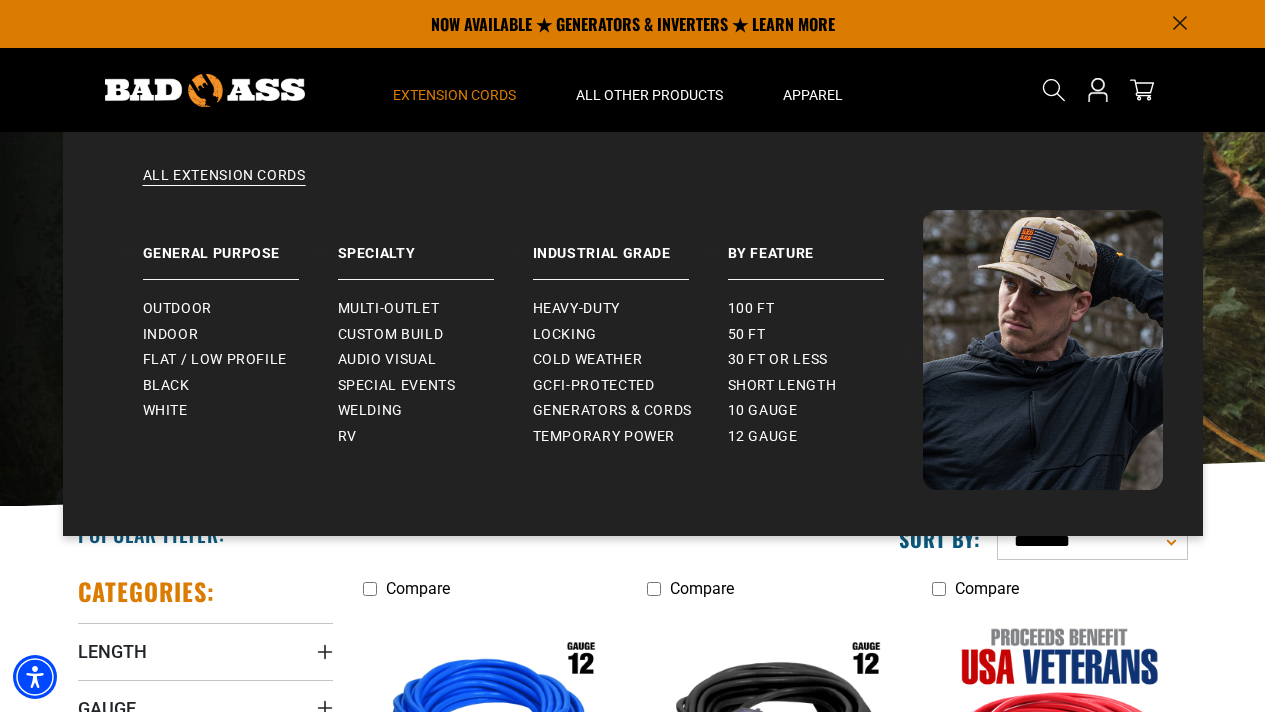 click on "Extension Cords" at bounding box center [454, 95] 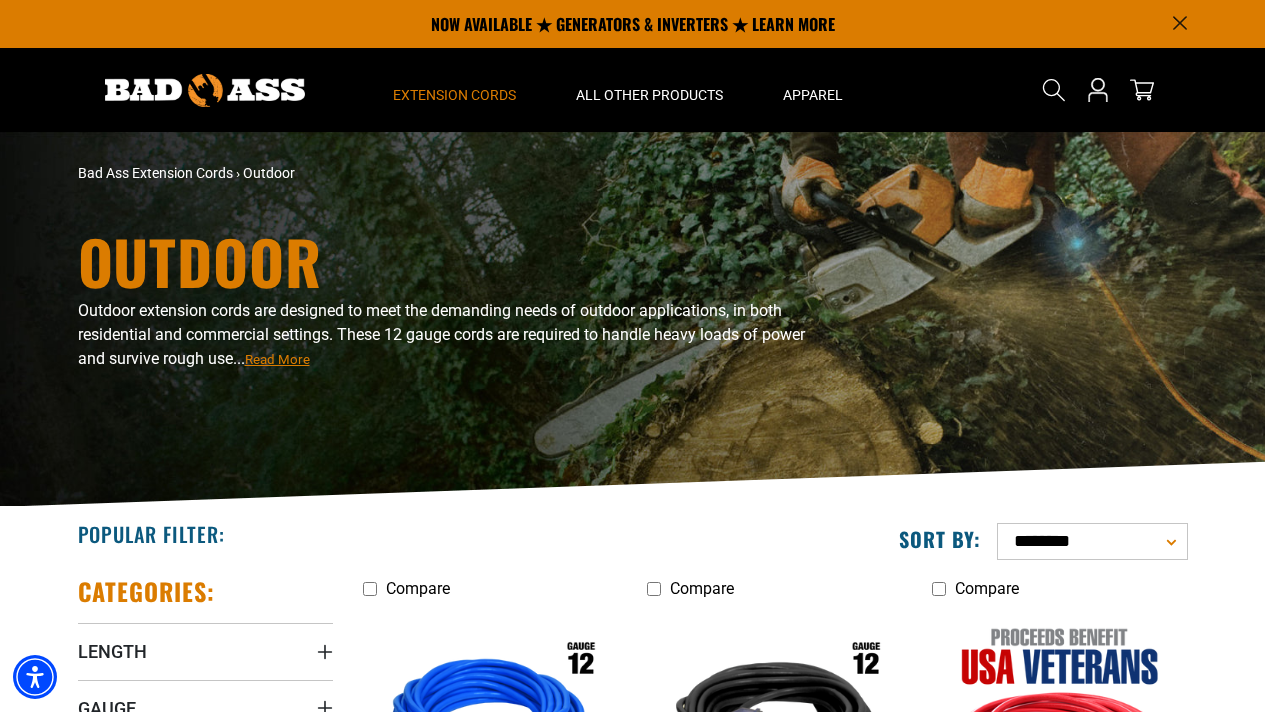 click at bounding box center [205, 90] 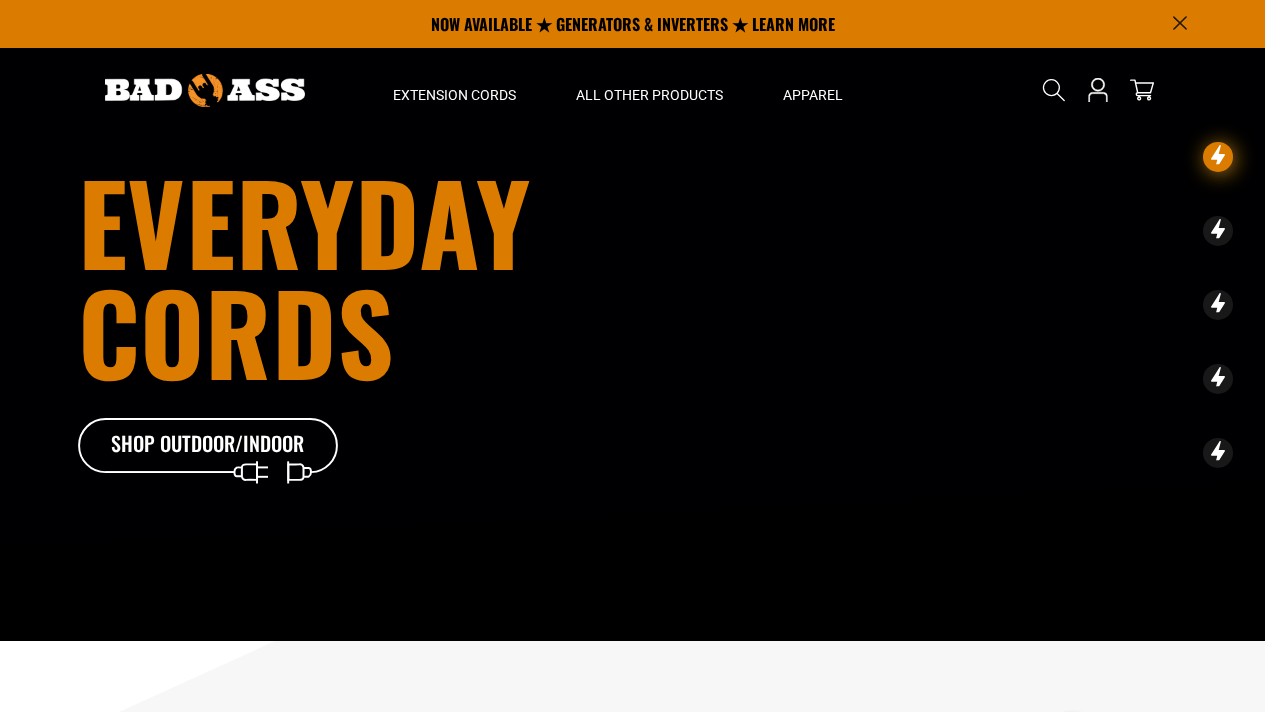 scroll, scrollTop: 0, scrollLeft: 0, axis: both 